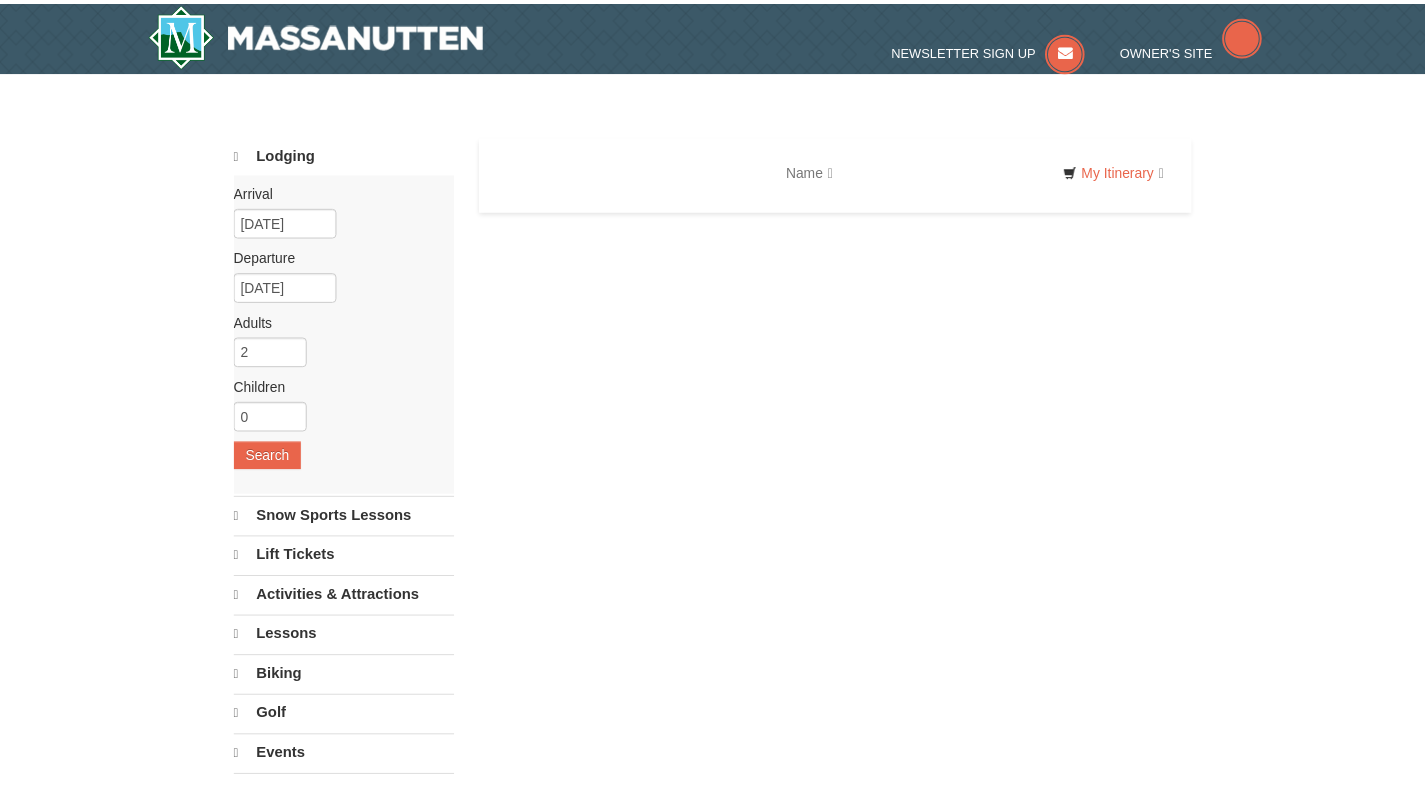 scroll, scrollTop: 0, scrollLeft: 0, axis: both 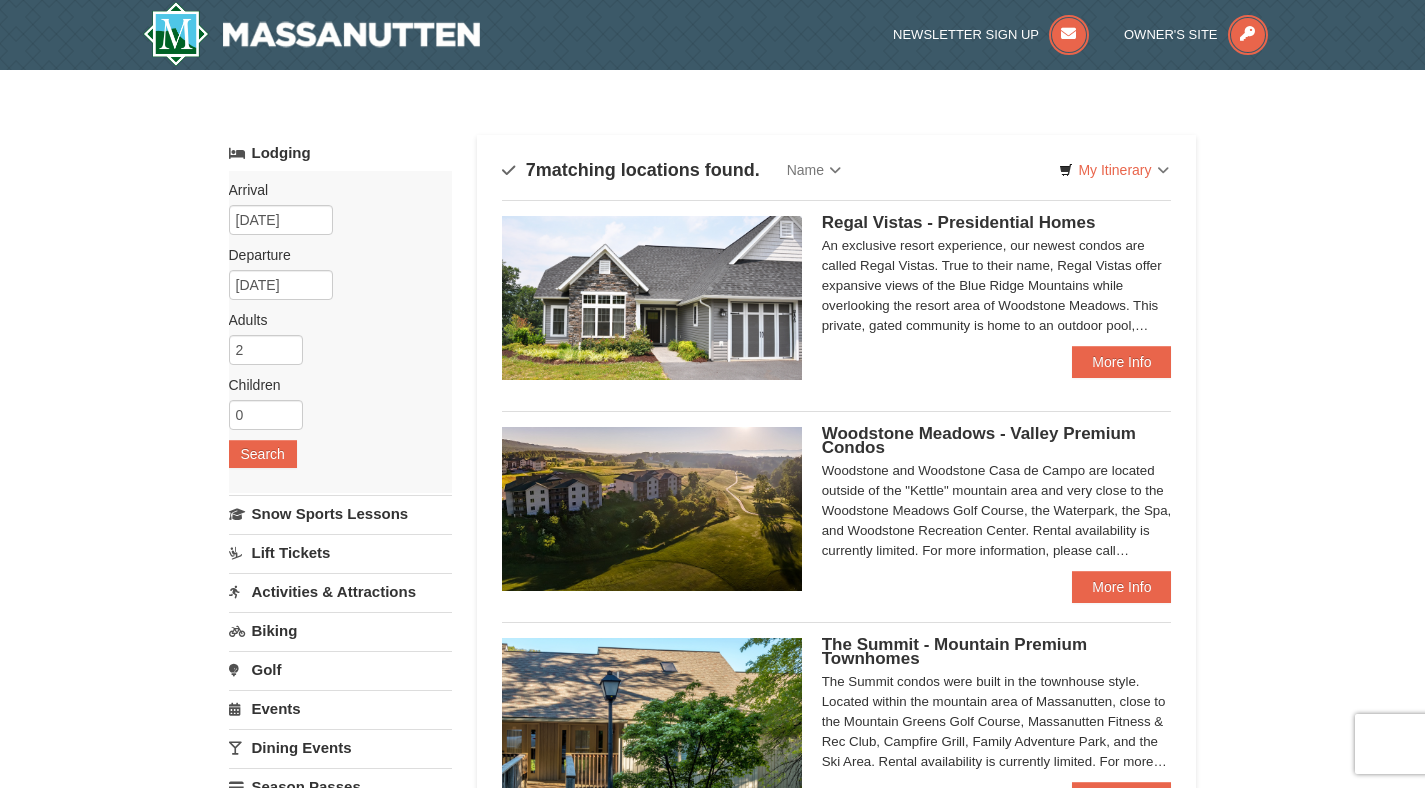 click at bounding box center (652, 298) 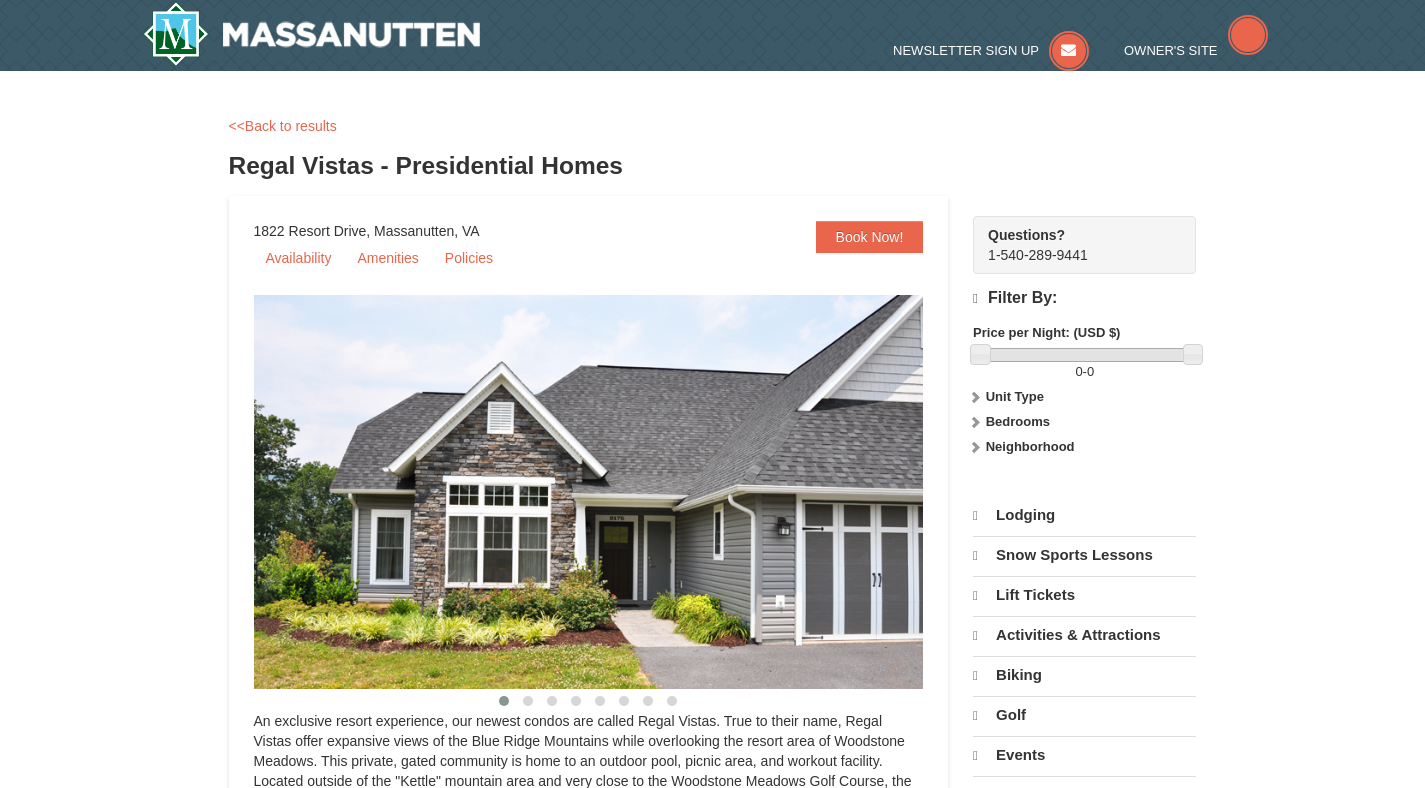 scroll, scrollTop: 0, scrollLeft: 0, axis: both 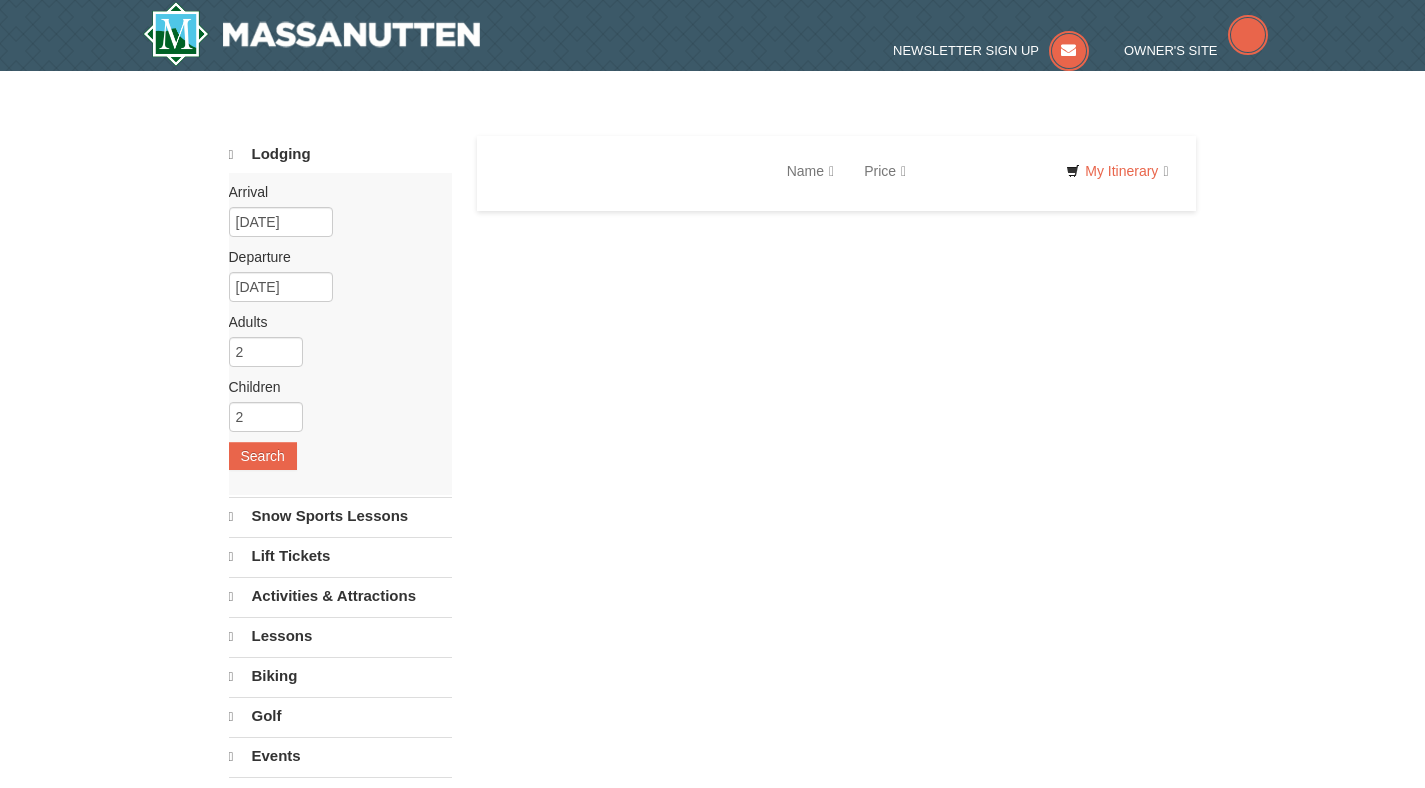 select on "8" 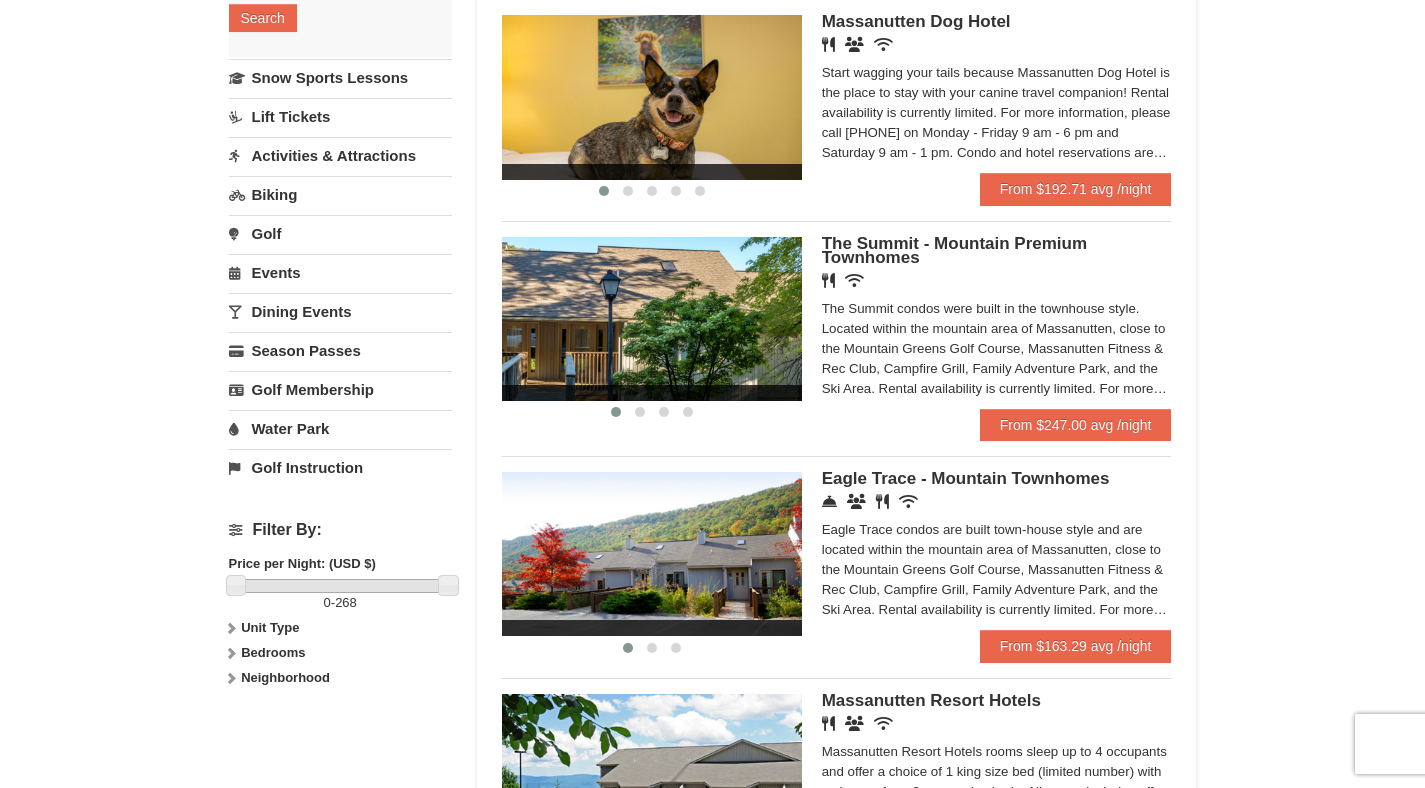 scroll, scrollTop: 440, scrollLeft: 0, axis: vertical 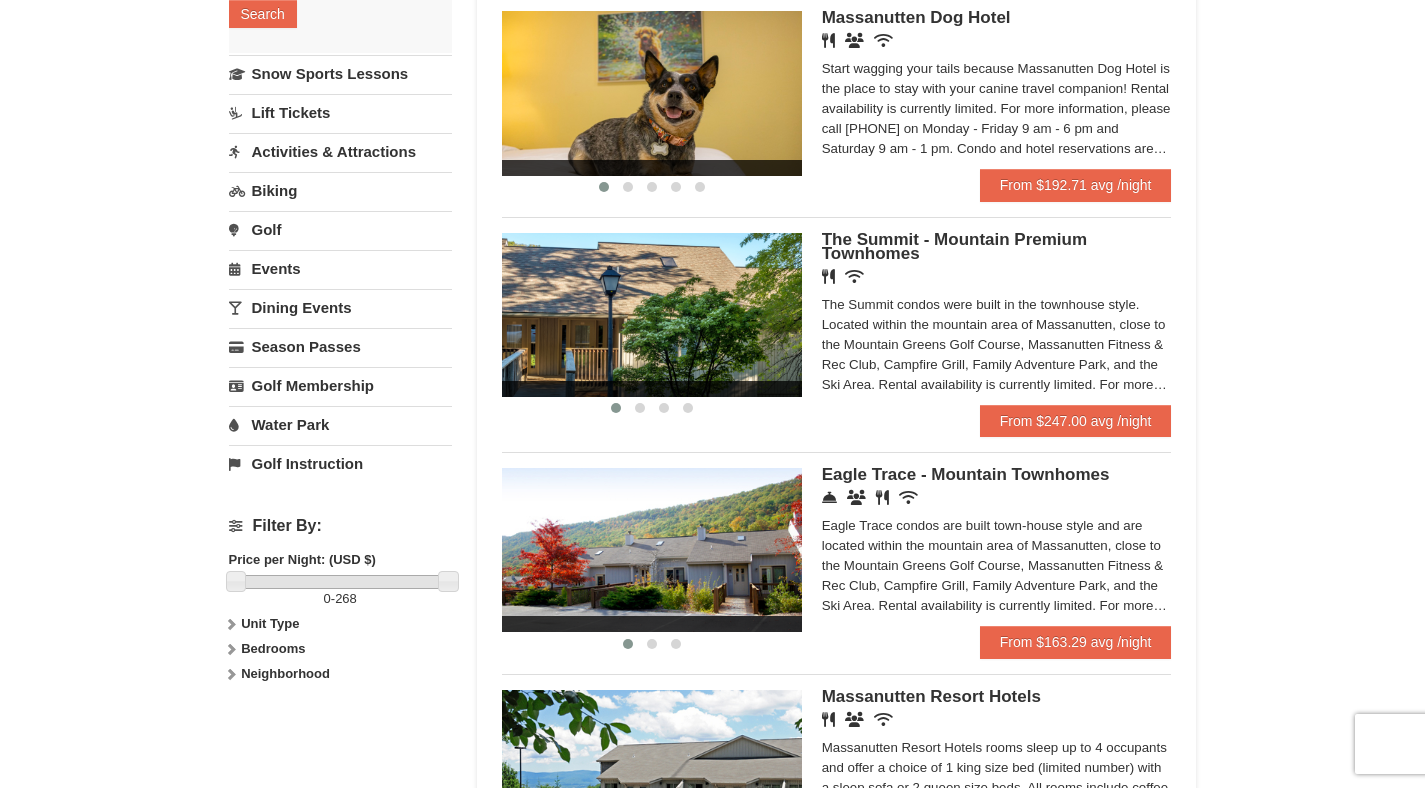 click on "Eagle Trace - Mountain Townhomes" at bounding box center (966, 474) 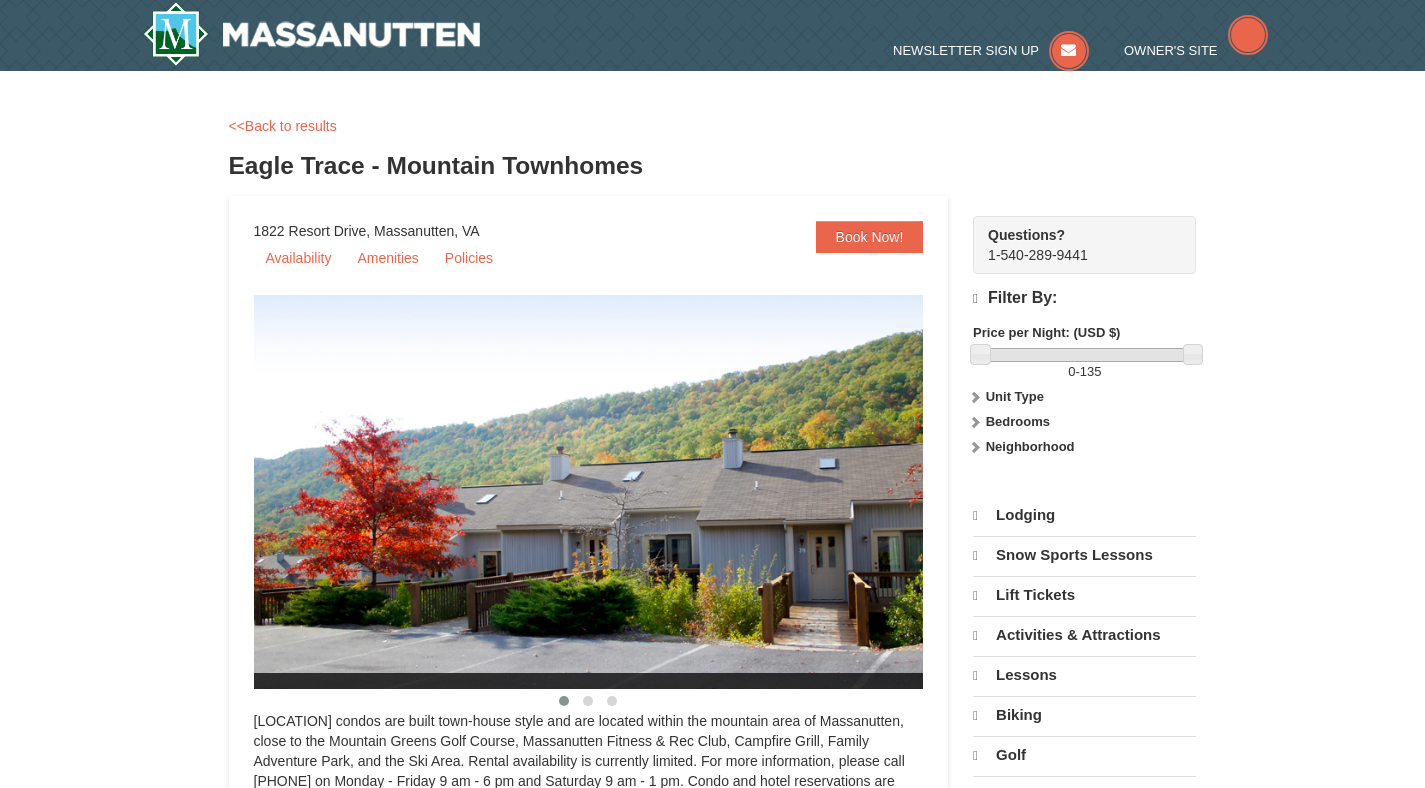 scroll, scrollTop: 0, scrollLeft: 0, axis: both 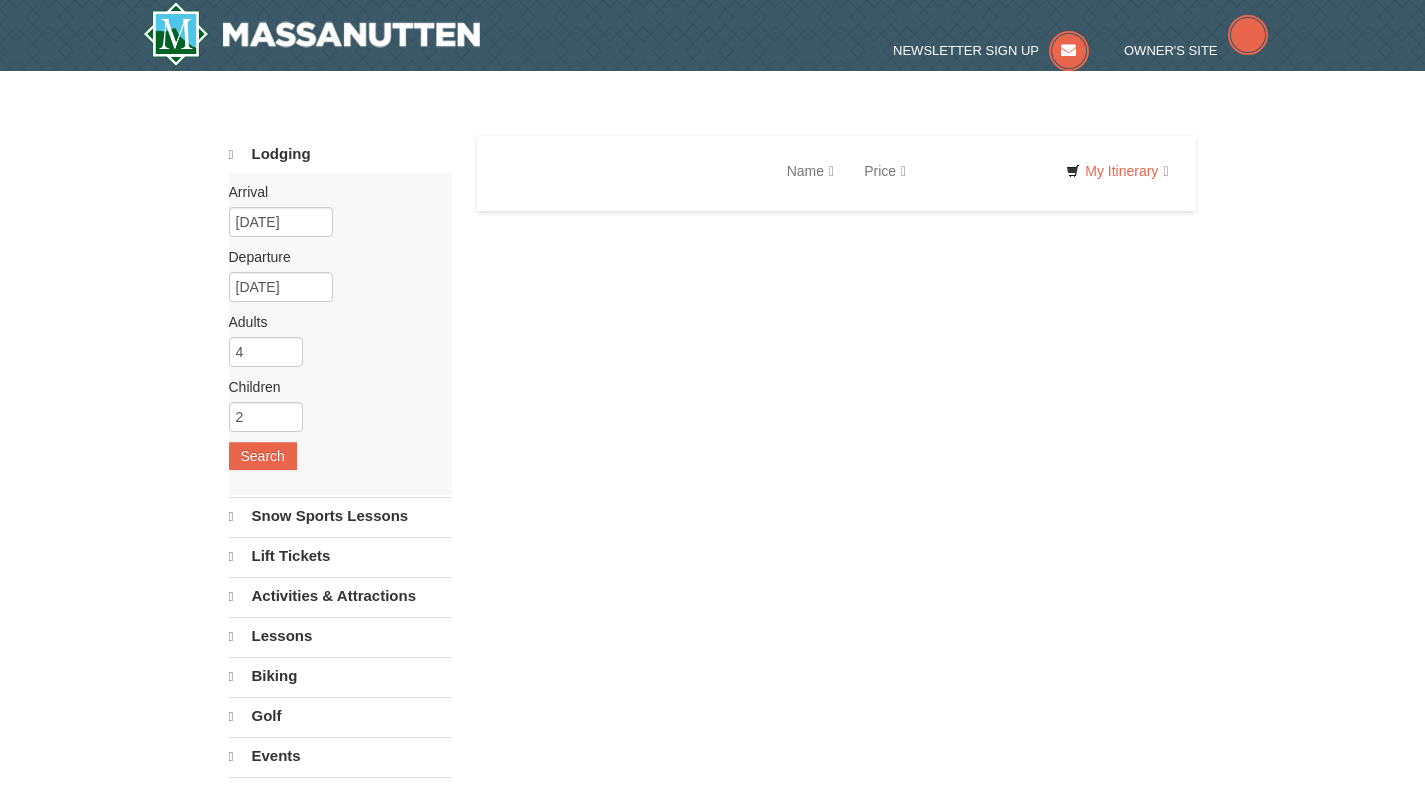 select on "8" 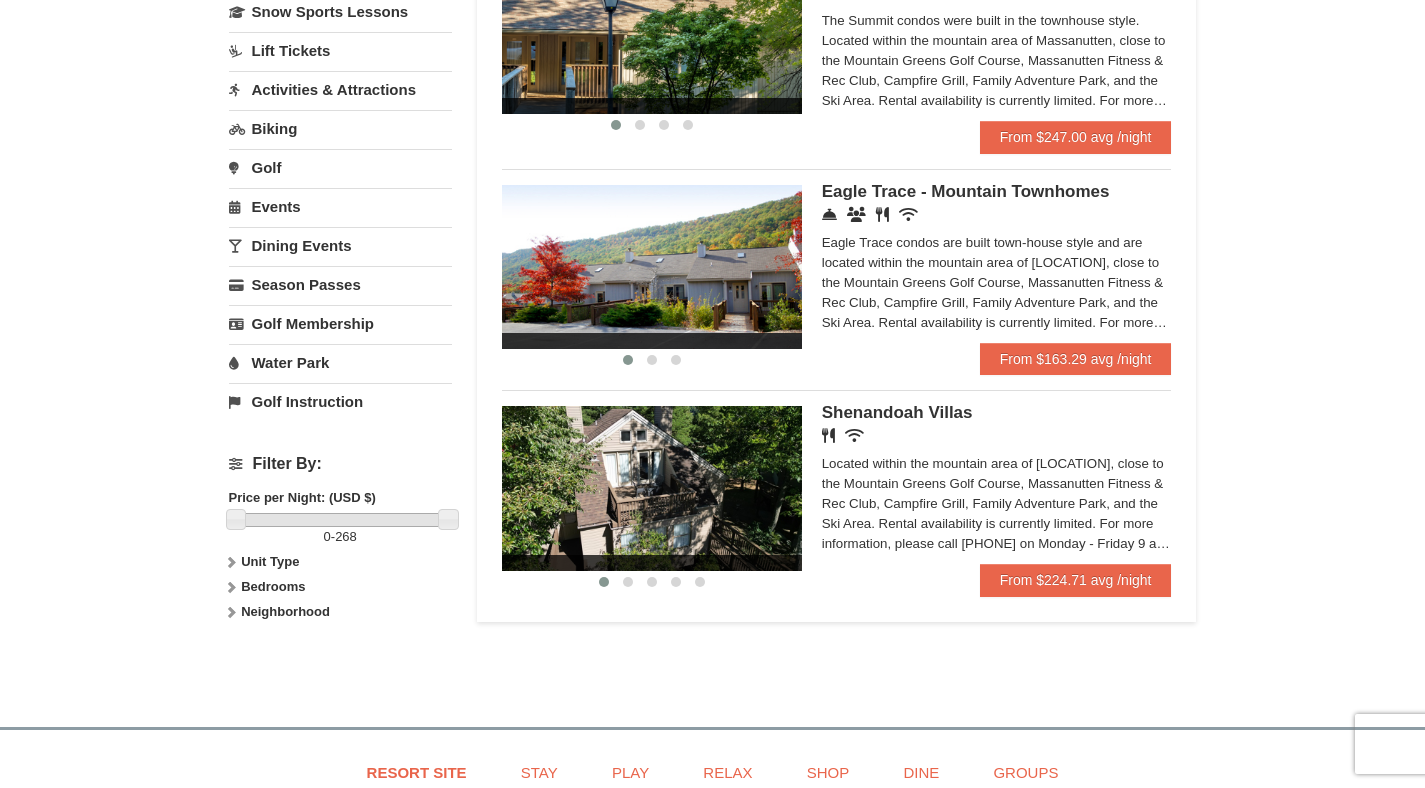 scroll, scrollTop: 515, scrollLeft: 0, axis: vertical 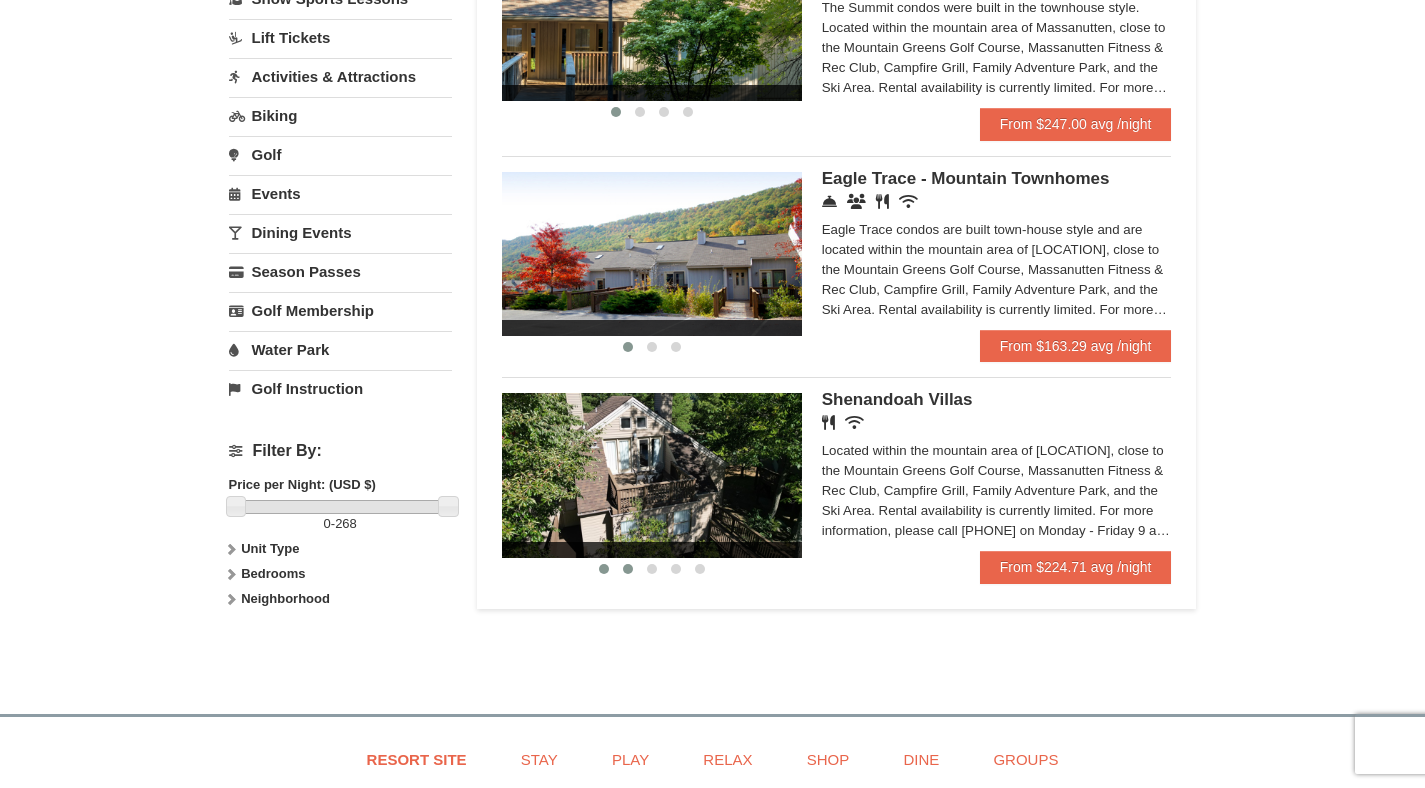 click at bounding box center (628, 569) 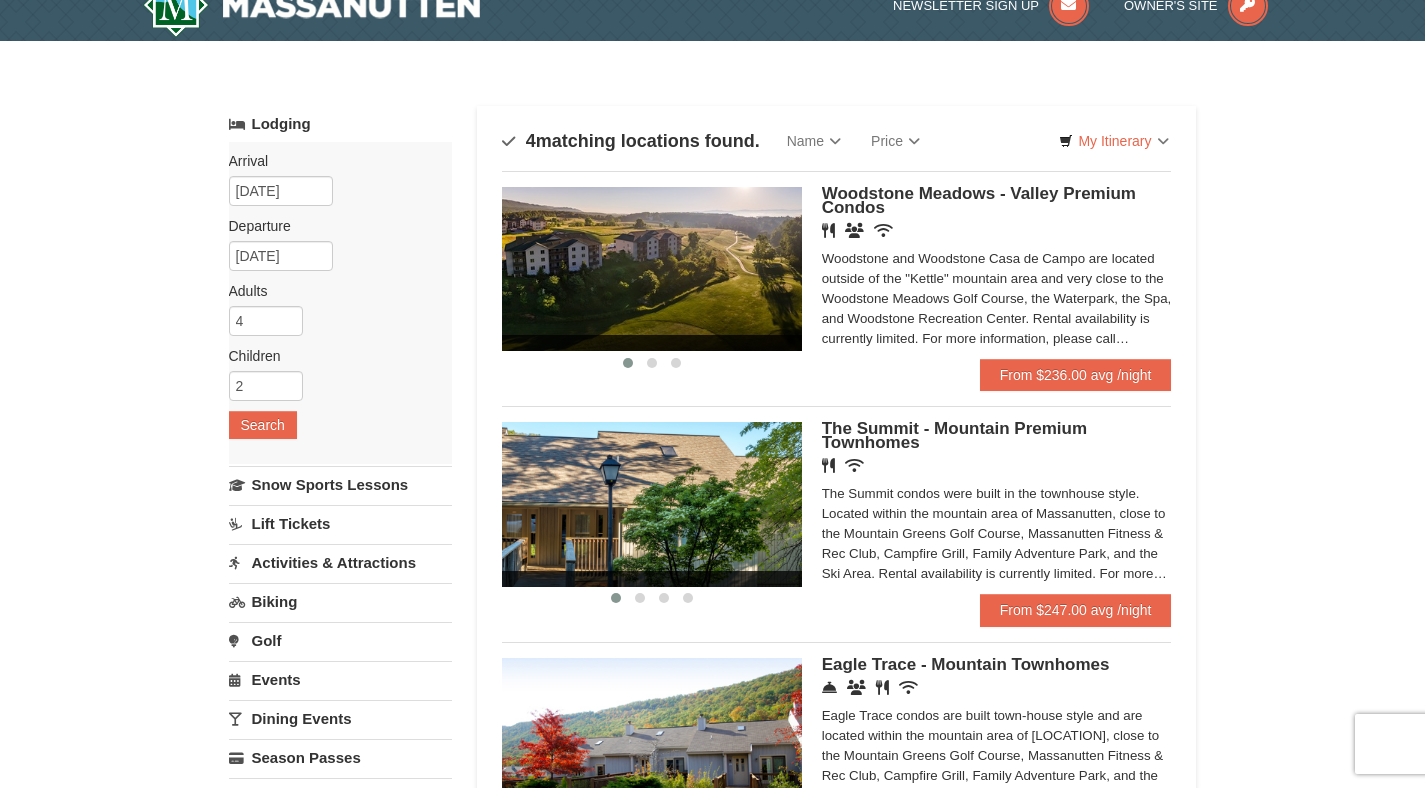 scroll, scrollTop: 0, scrollLeft: 0, axis: both 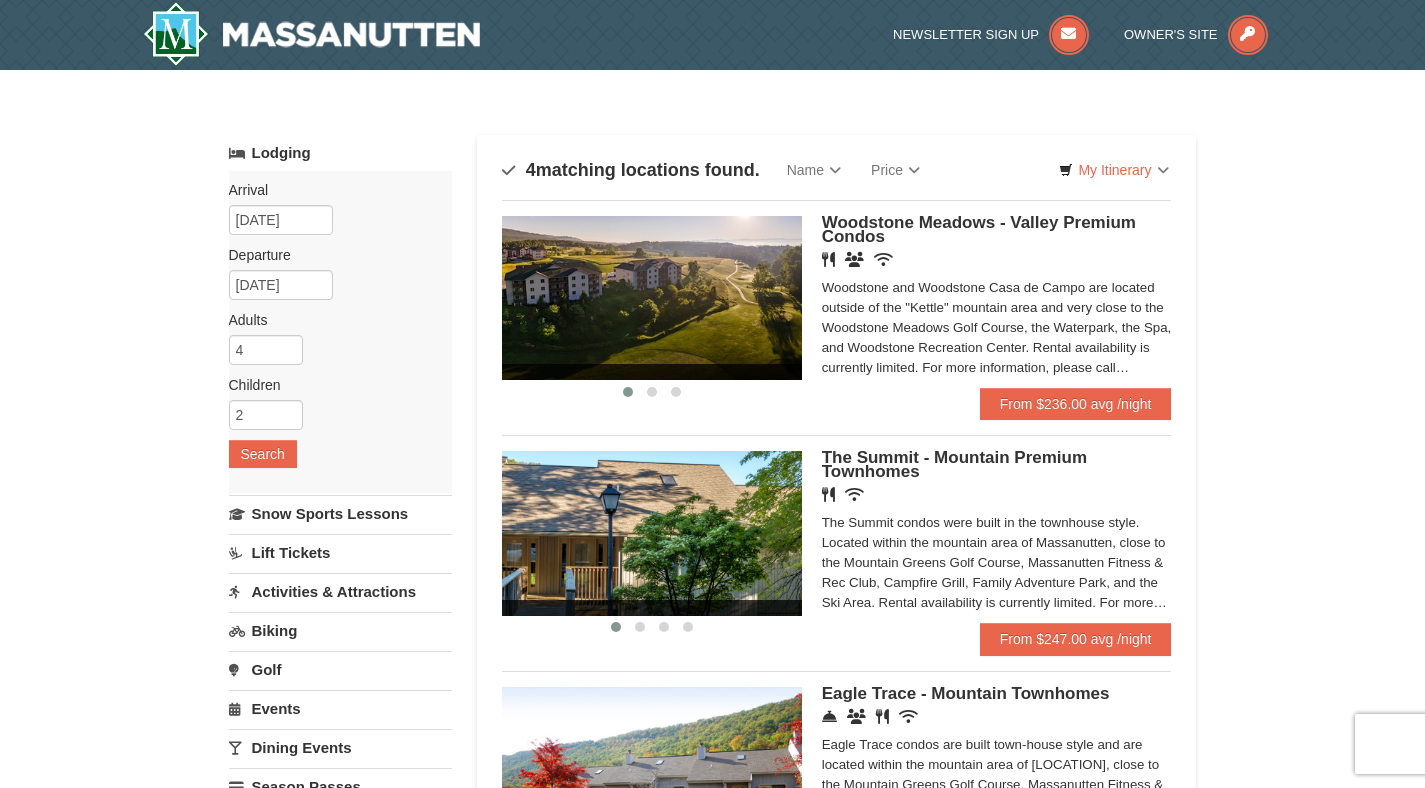 click on "Woodstone Meadows - Valley Premium Condos" at bounding box center [979, 229] 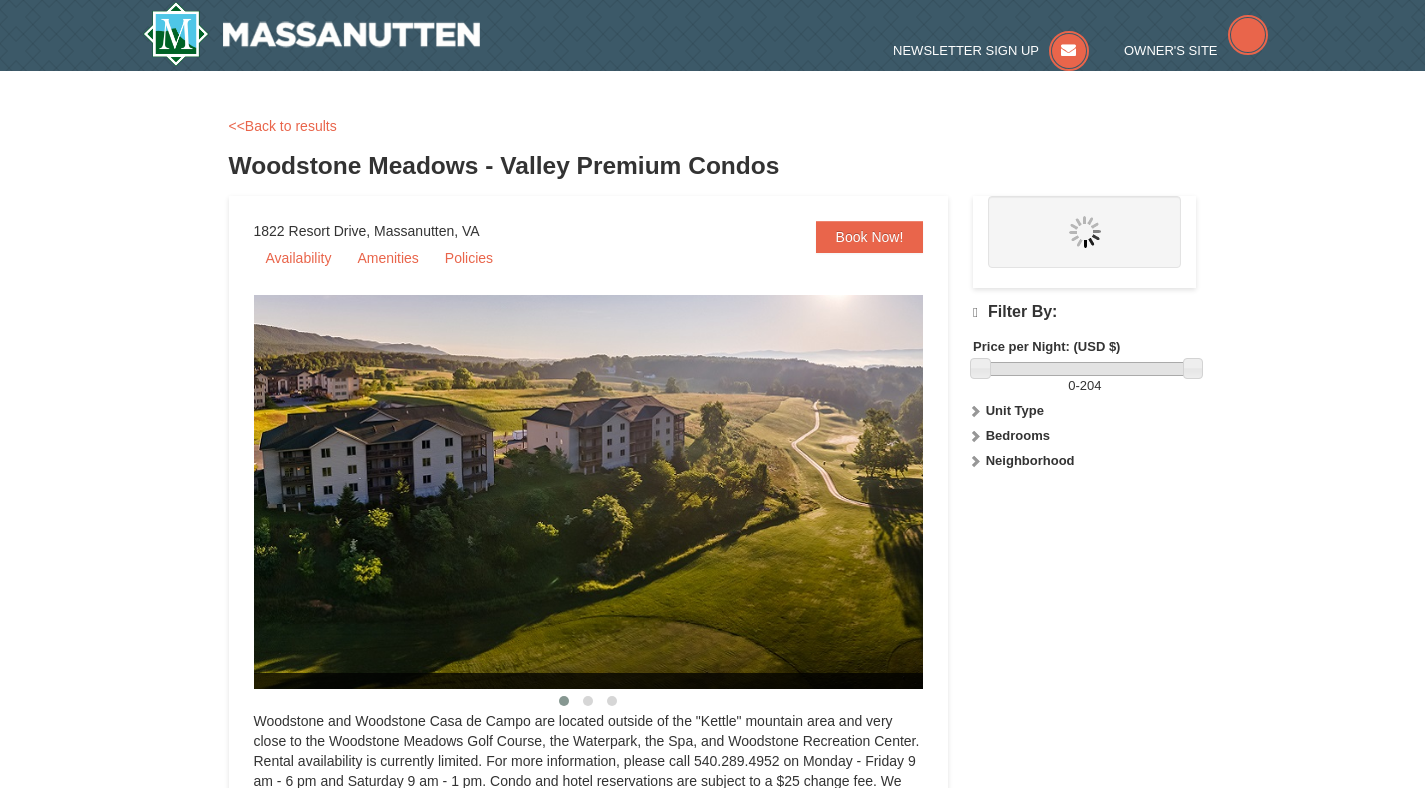 scroll, scrollTop: 0, scrollLeft: 0, axis: both 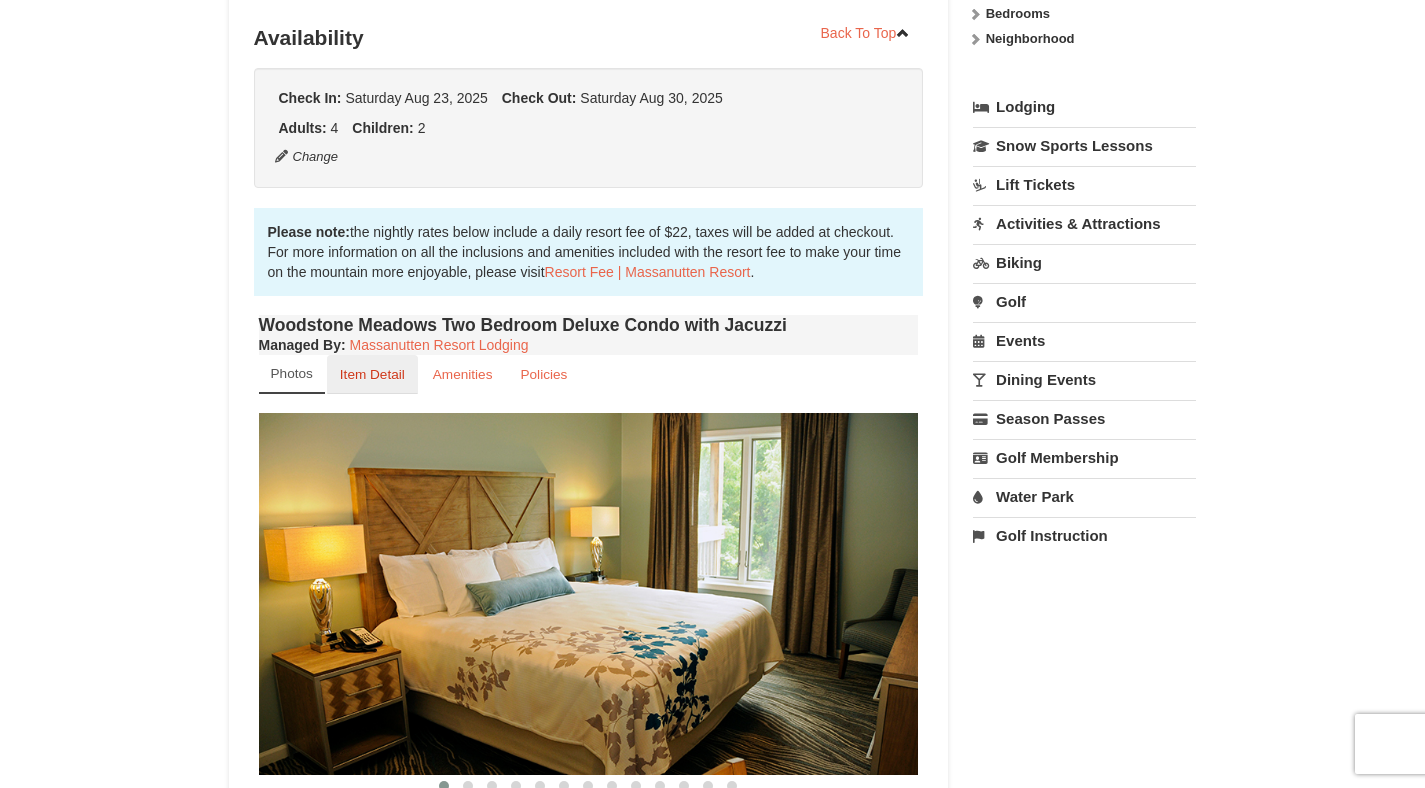 click on "Item Detail" at bounding box center (372, 374) 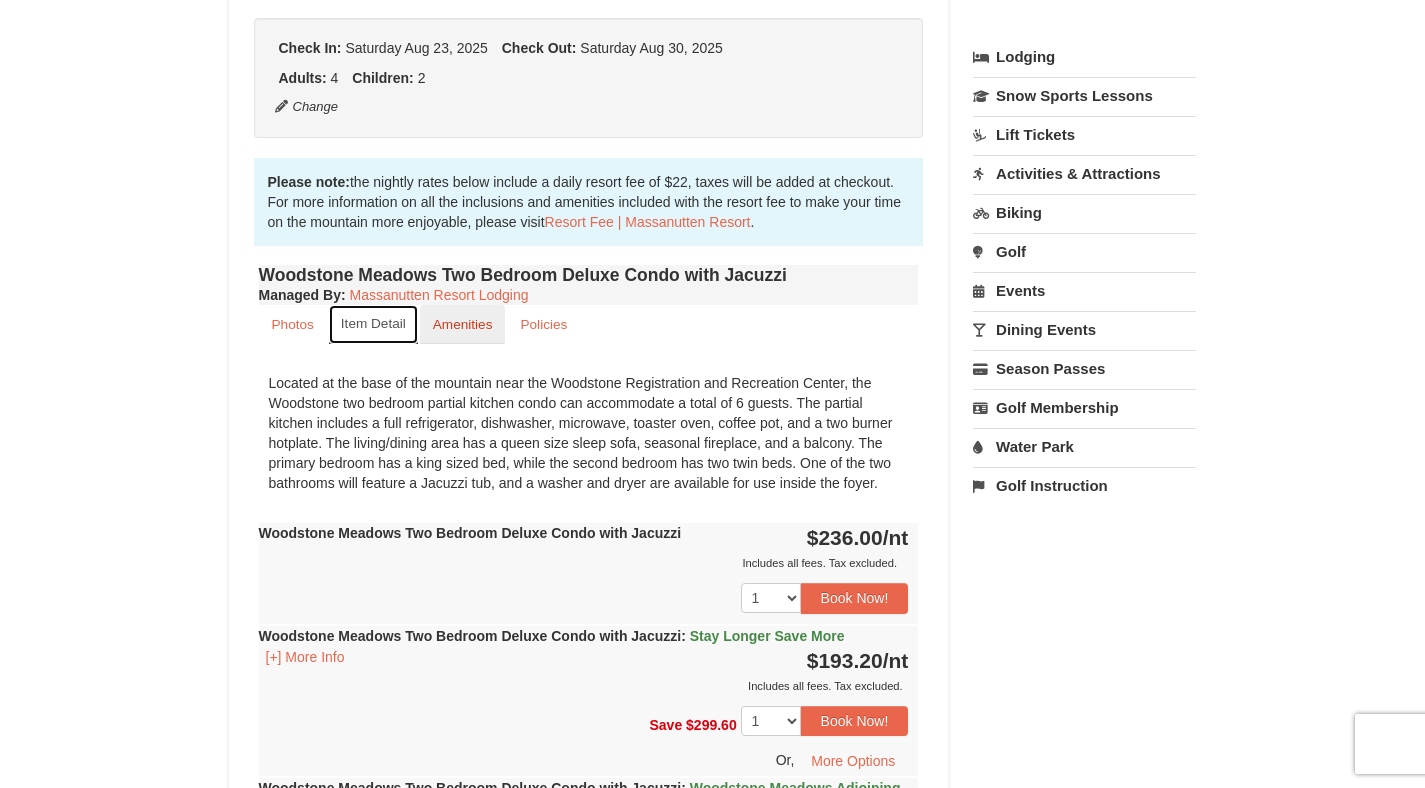 scroll, scrollTop: 455, scrollLeft: 0, axis: vertical 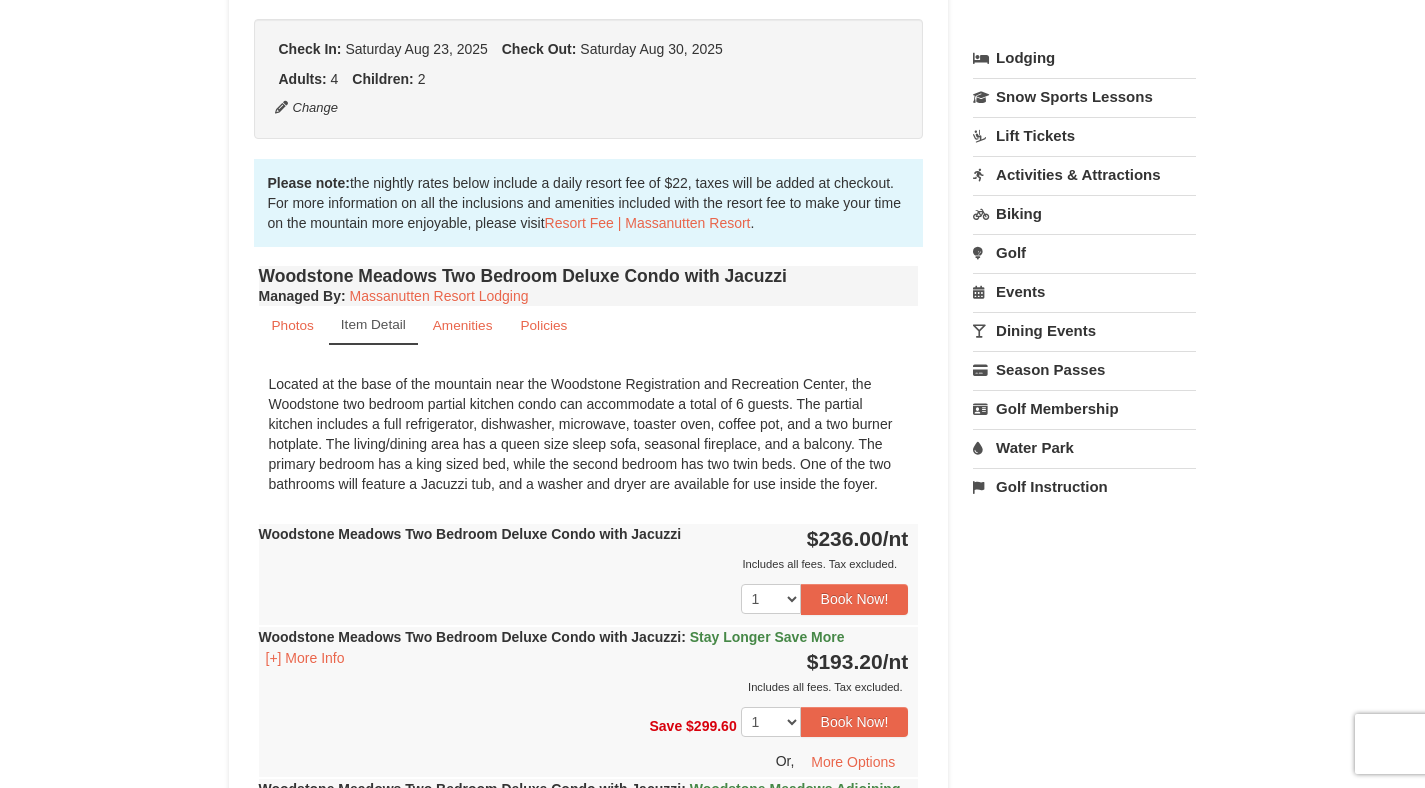 click on "Water Park" at bounding box center (1084, 447) 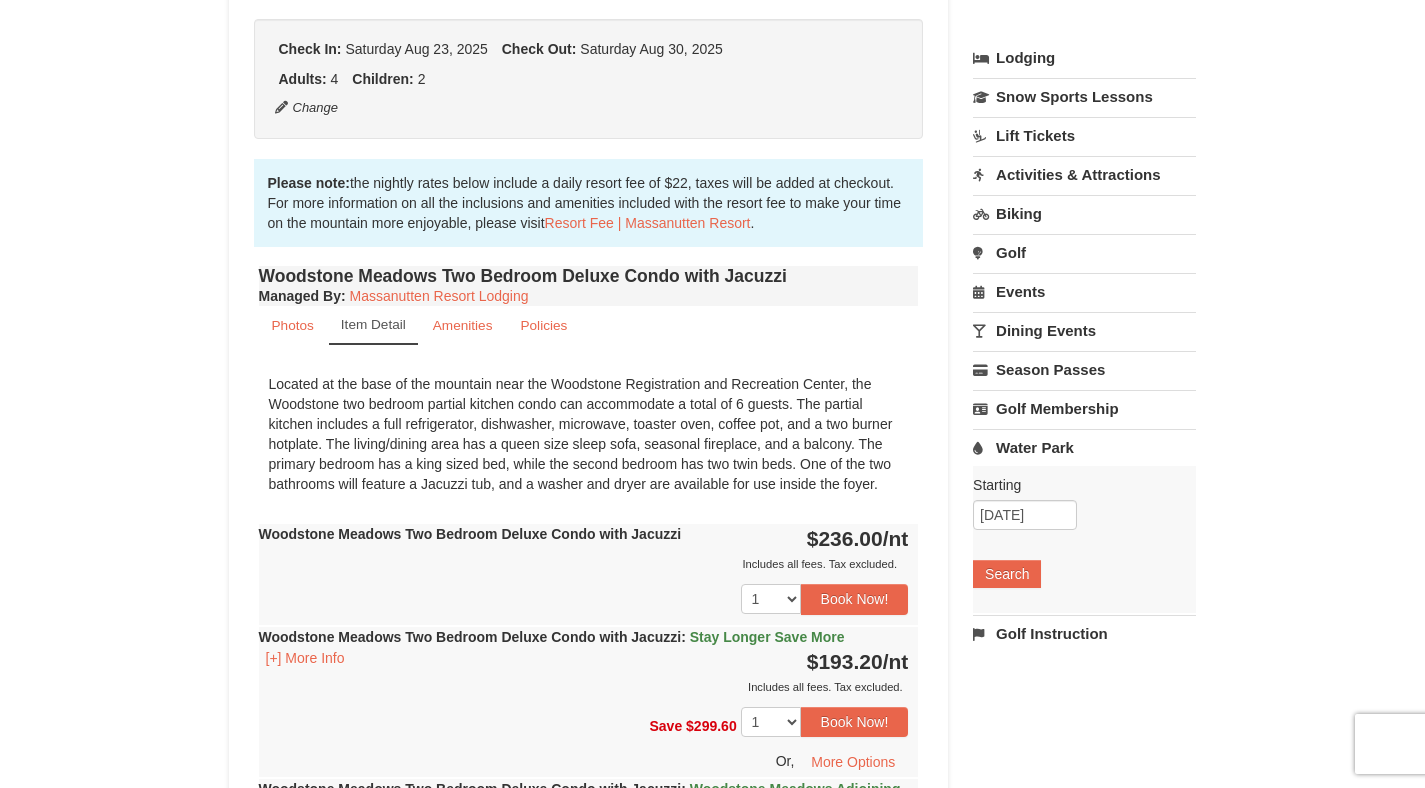 click on "Water Park" at bounding box center (1084, 447) 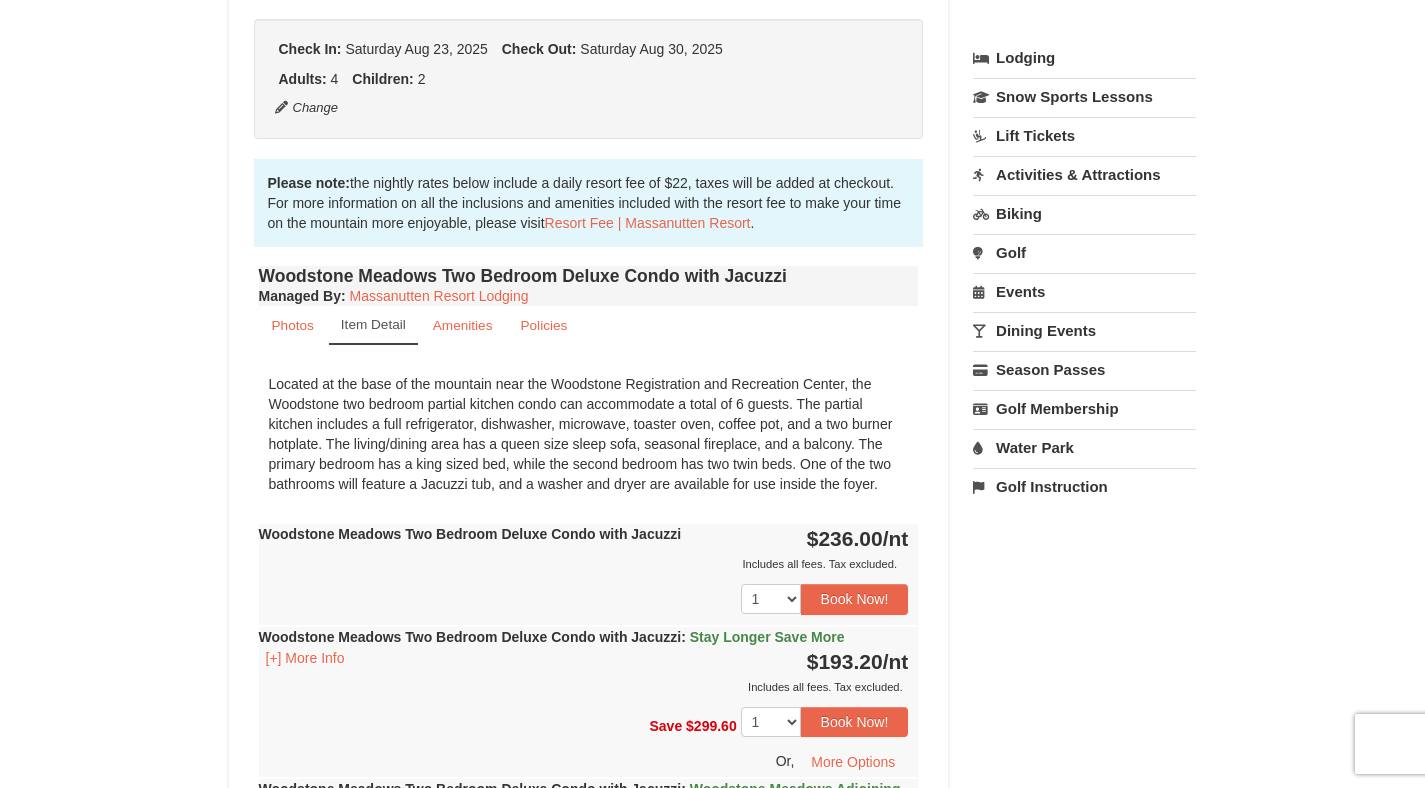 scroll, scrollTop: 0, scrollLeft: 0, axis: both 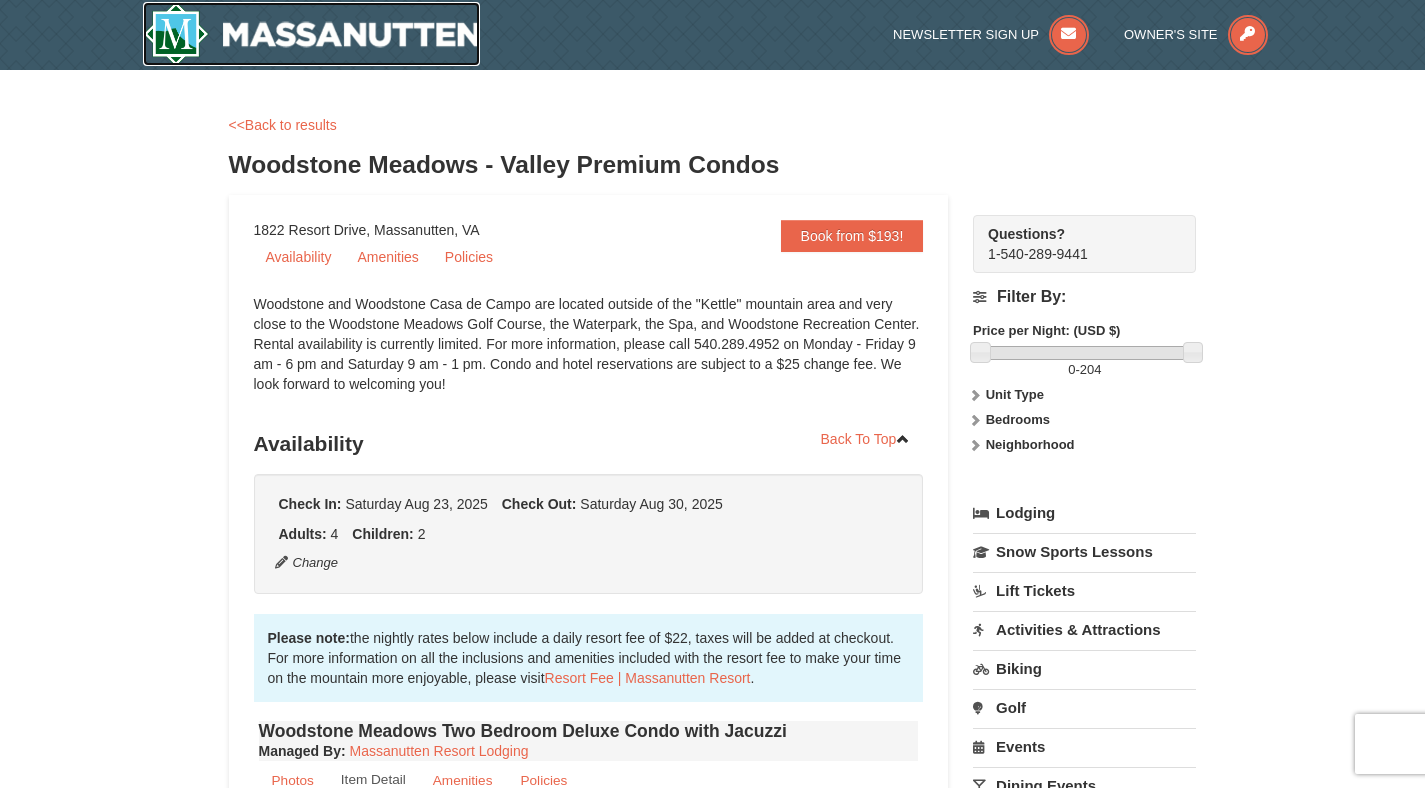 click at bounding box center (312, 34) 